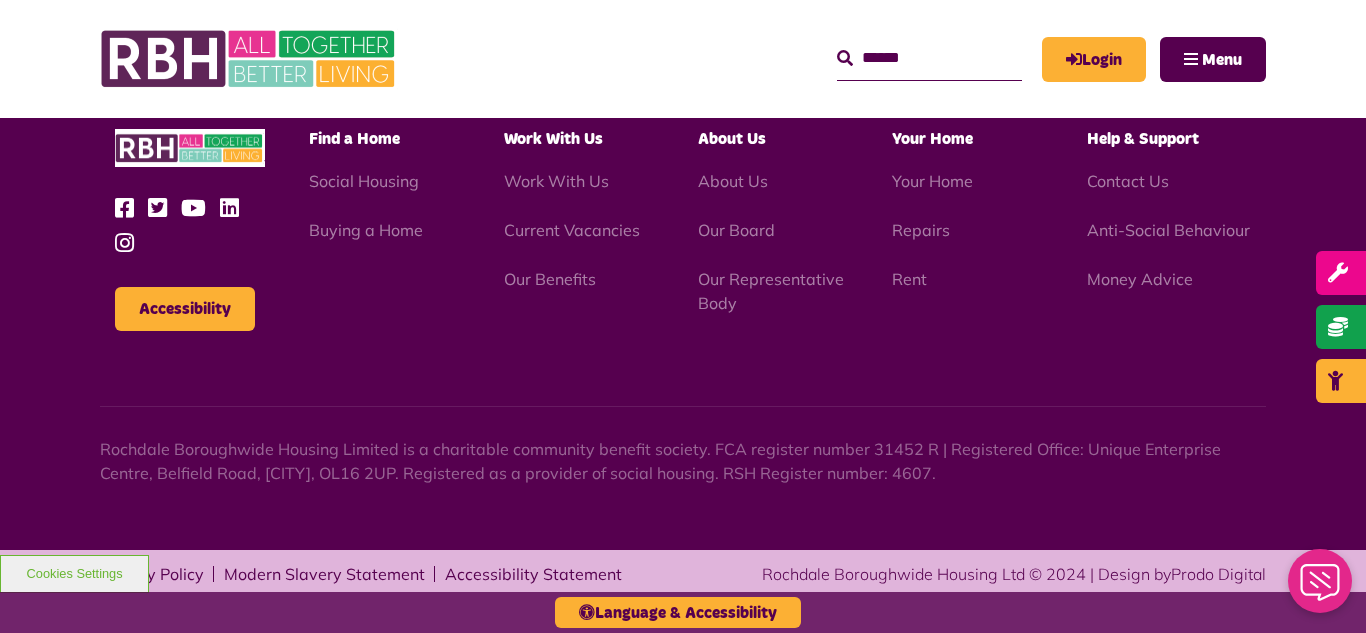 scroll, scrollTop: 0, scrollLeft: 0, axis: both 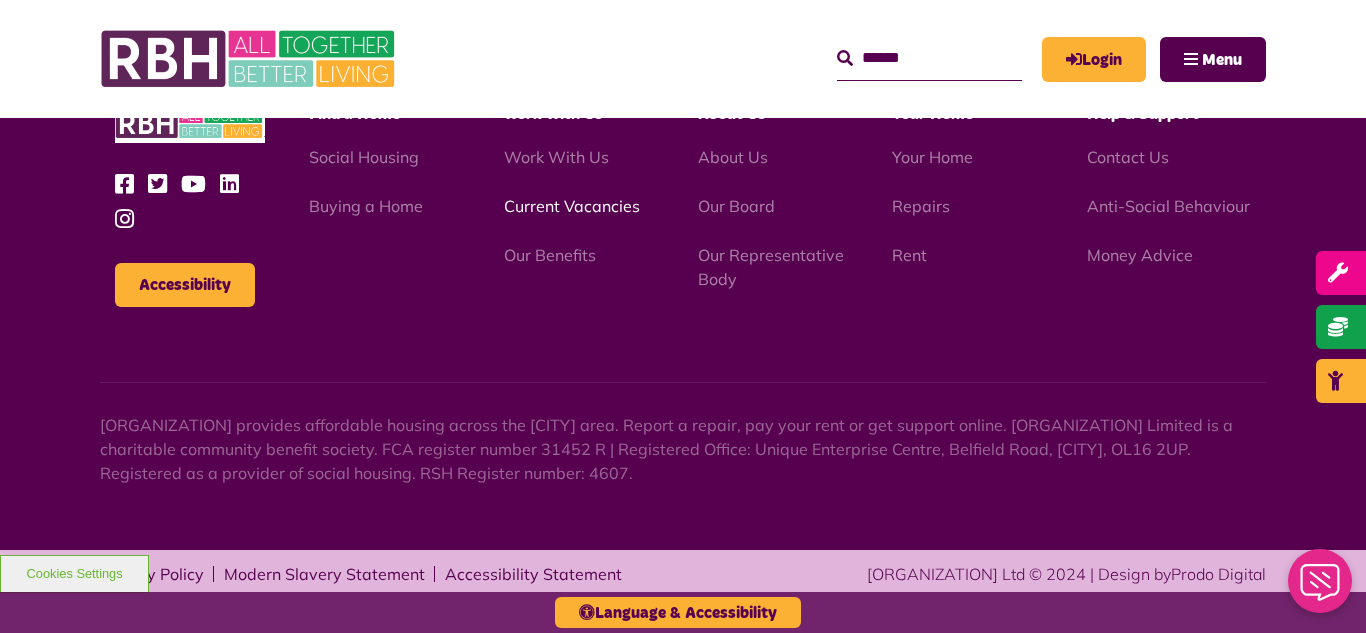 click on "Current Vacancies" at bounding box center (572, 206) 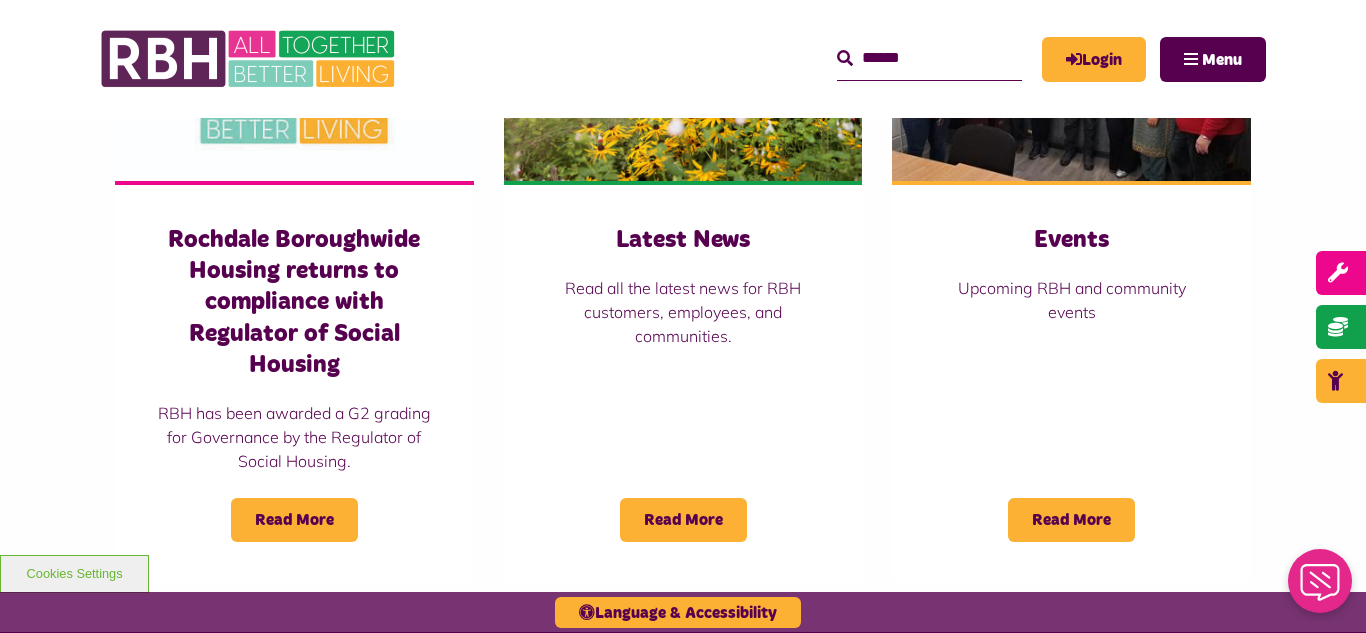 scroll, scrollTop: 1520, scrollLeft: 0, axis: vertical 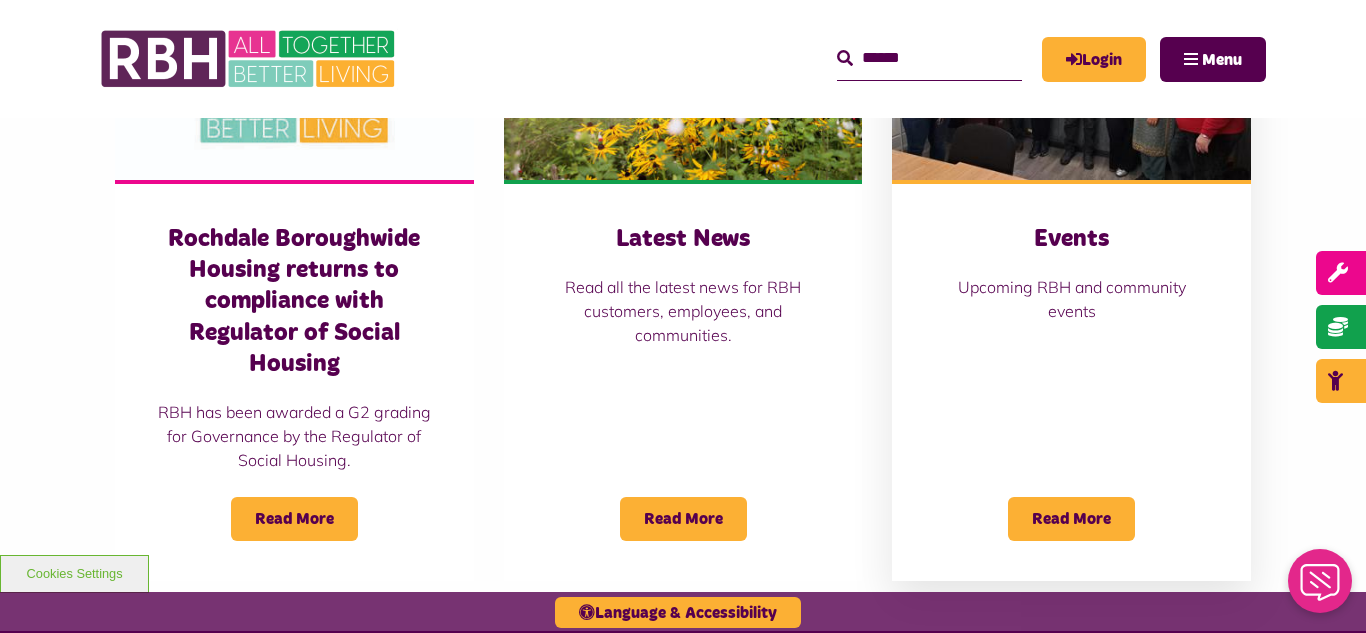 click at bounding box center [1071, 68] 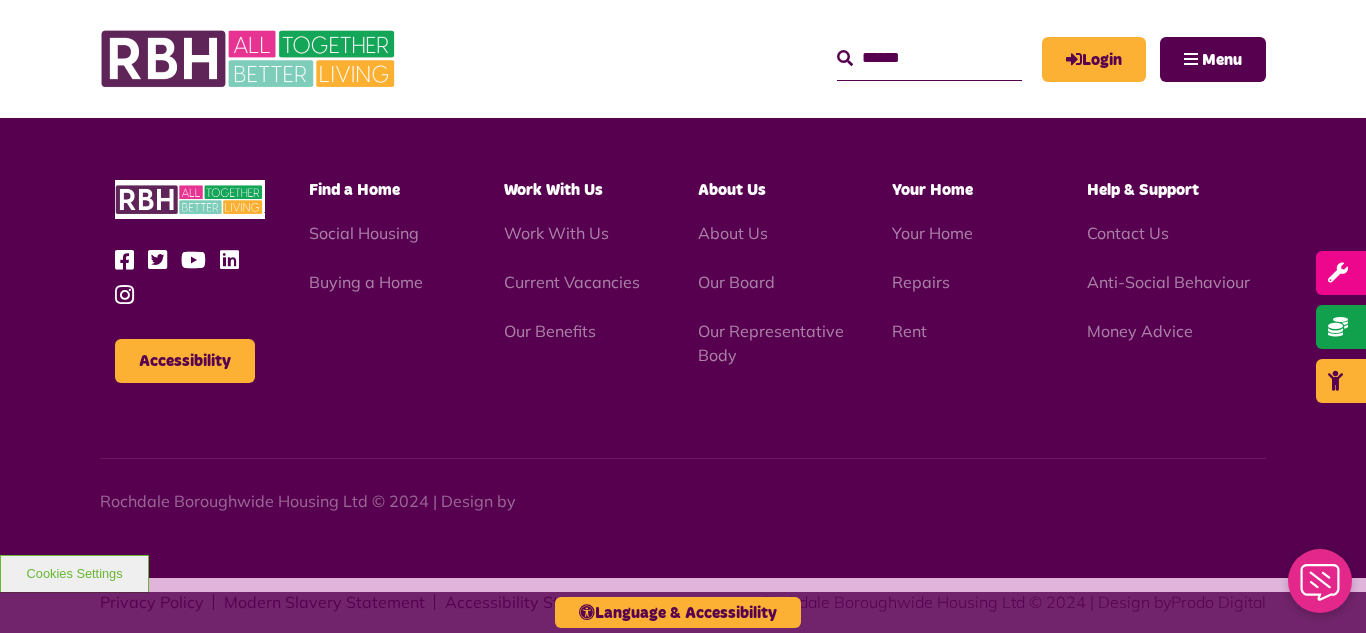 scroll, scrollTop: 1875, scrollLeft: 0, axis: vertical 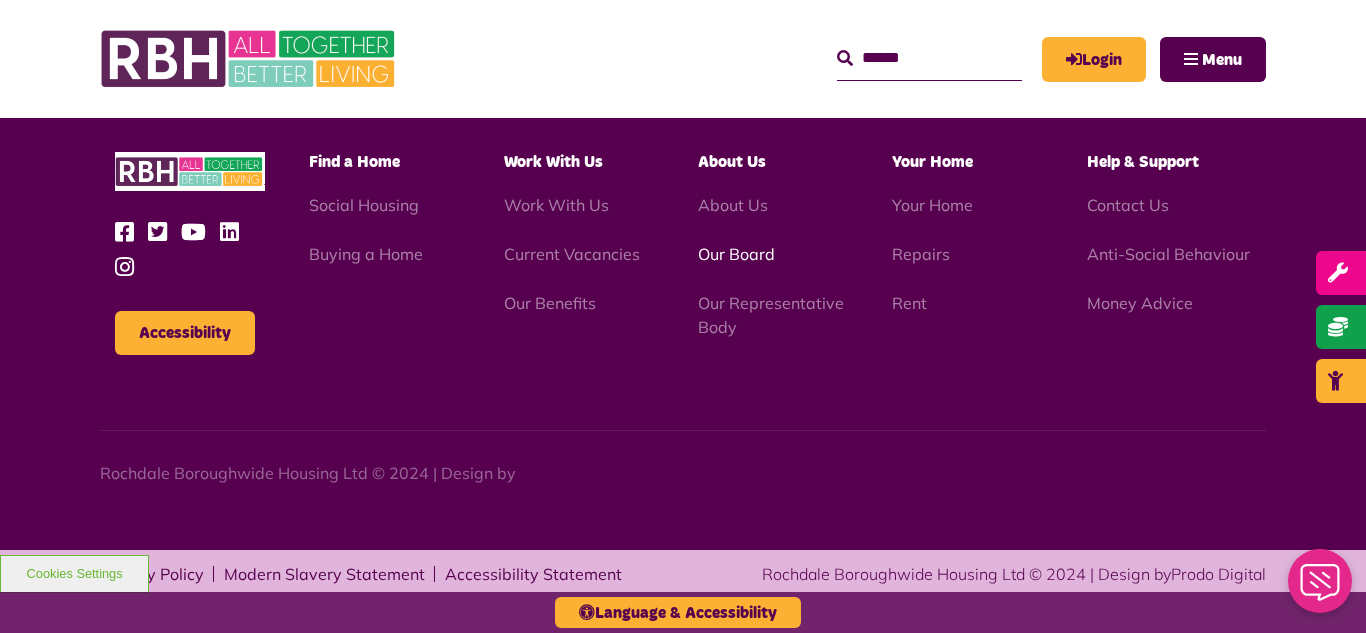 click on "Our Board" at bounding box center [736, 254] 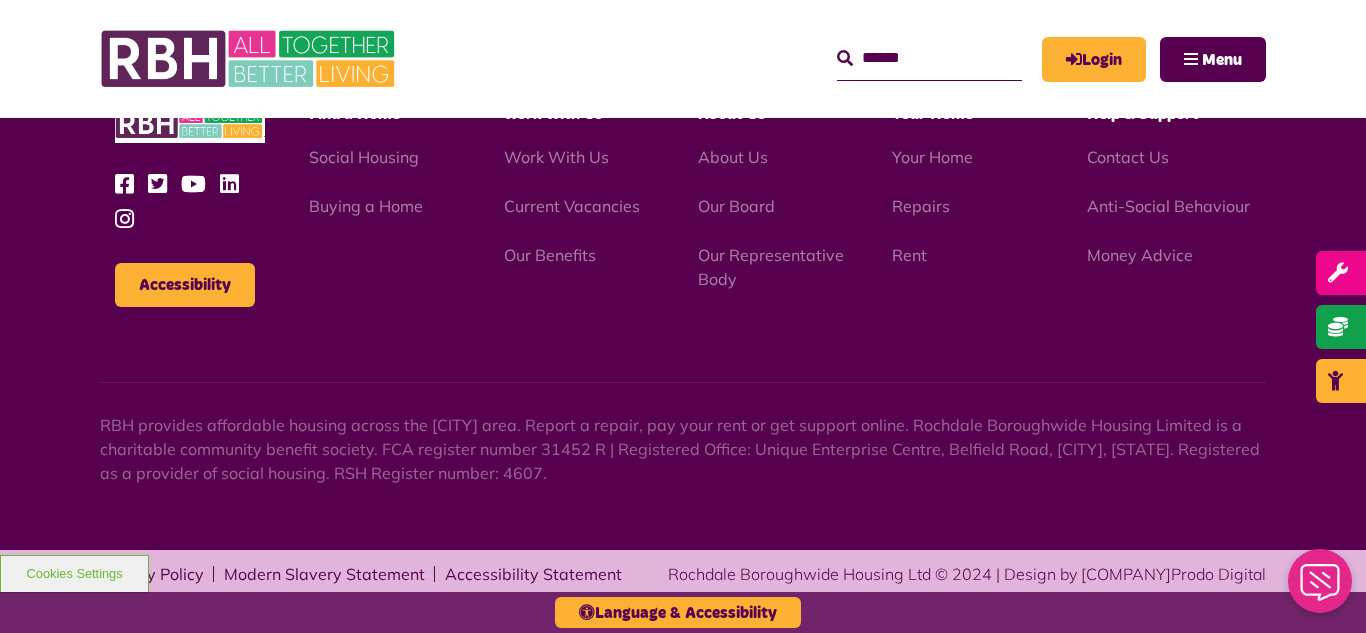 scroll, scrollTop: 5252, scrollLeft: 0, axis: vertical 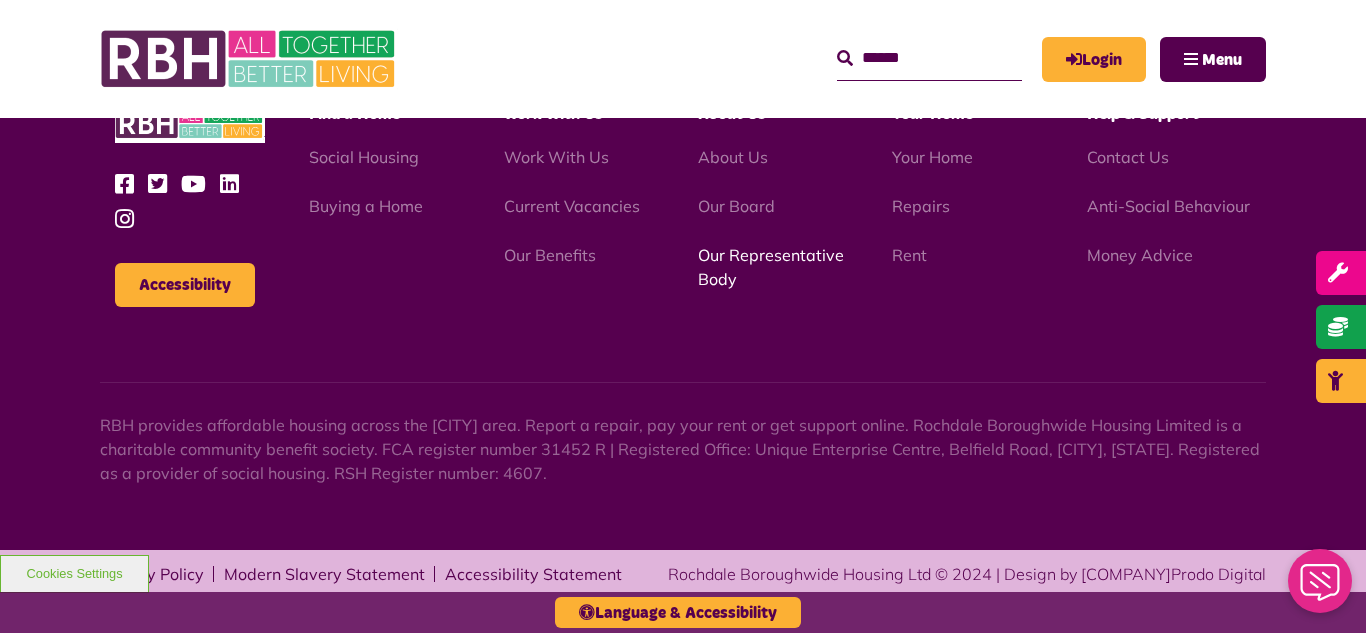 click on "Our Representative Body" at bounding box center (771, 267) 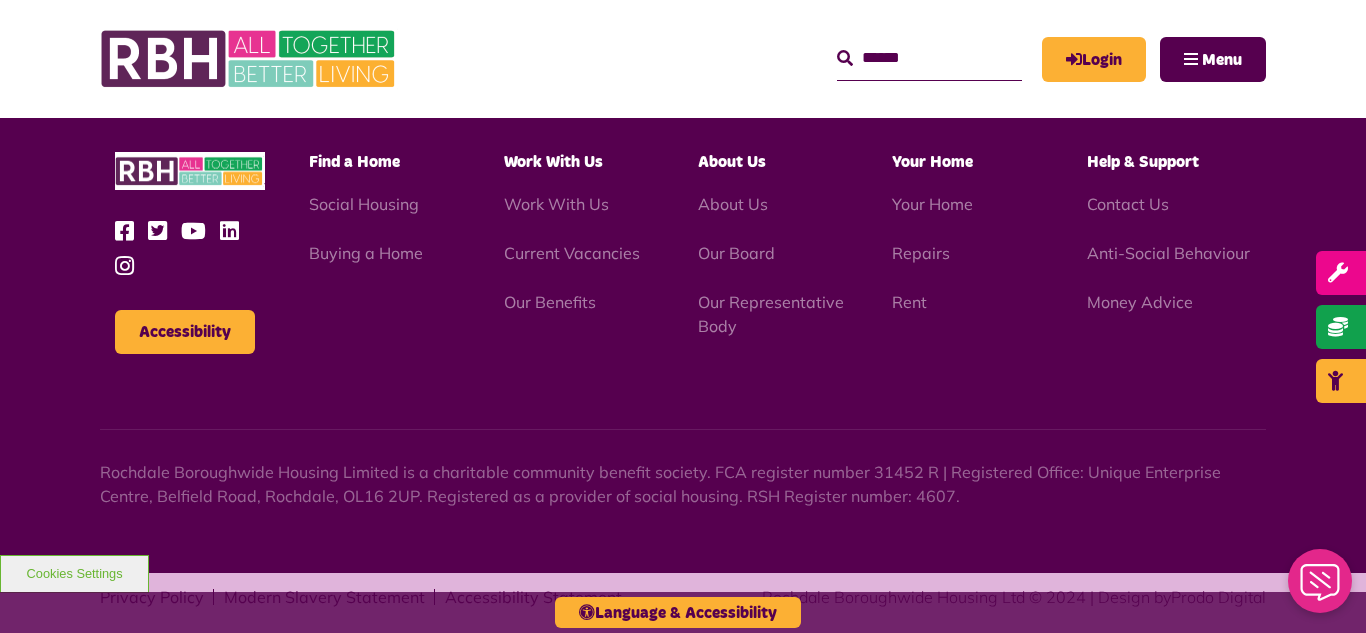 scroll, scrollTop: 6231, scrollLeft: 0, axis: vertical 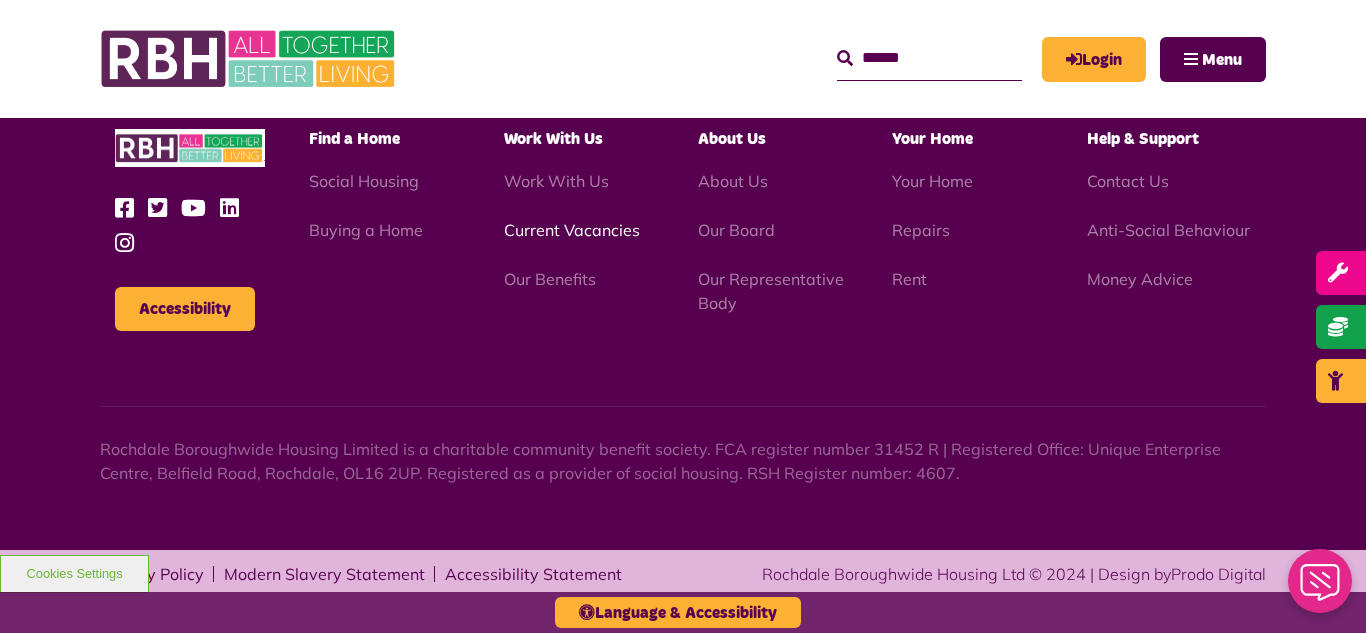 click on "Current Vacancies" at bounding box center (572, 230) 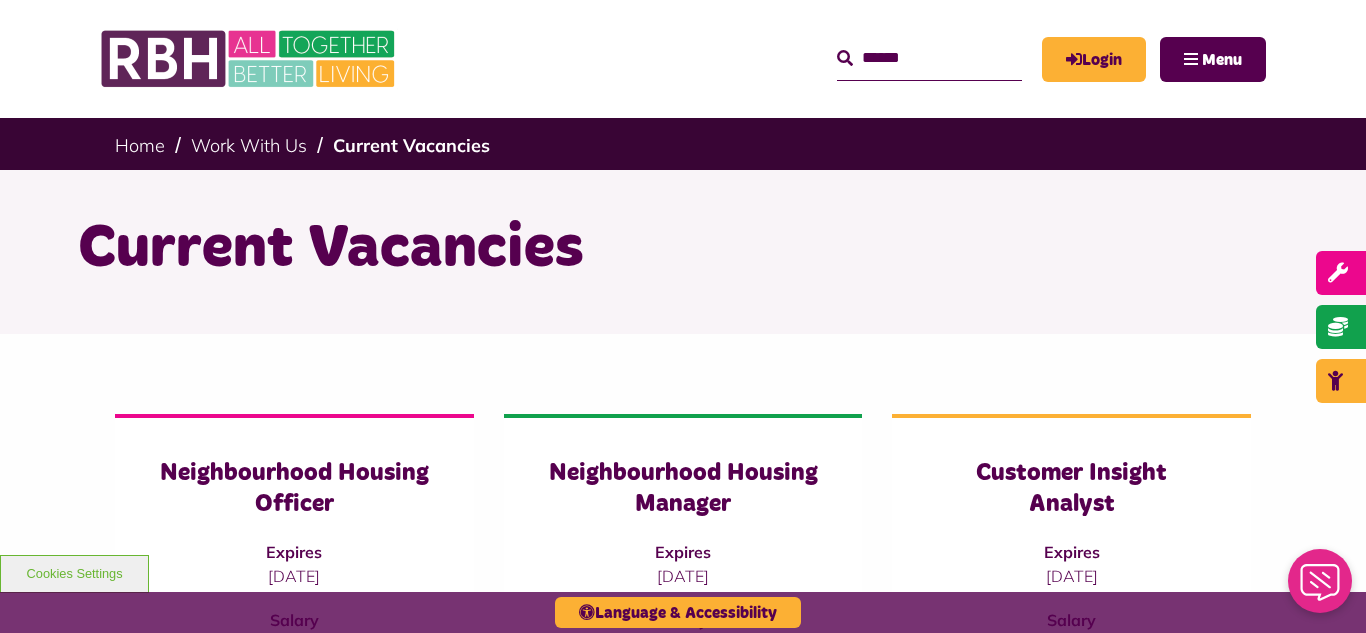 scroll, scrollTop: 0, scrollLeft: 0, axis: both 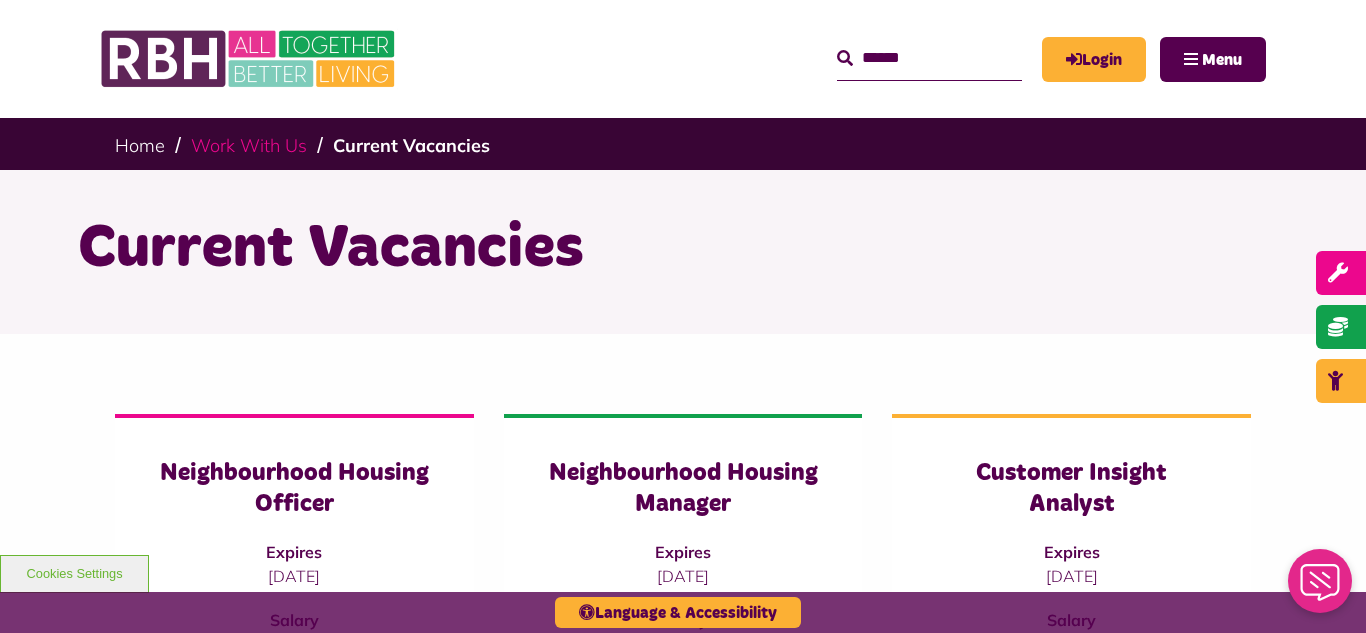 click on "Work With Us" at bounding box center [249, 145] 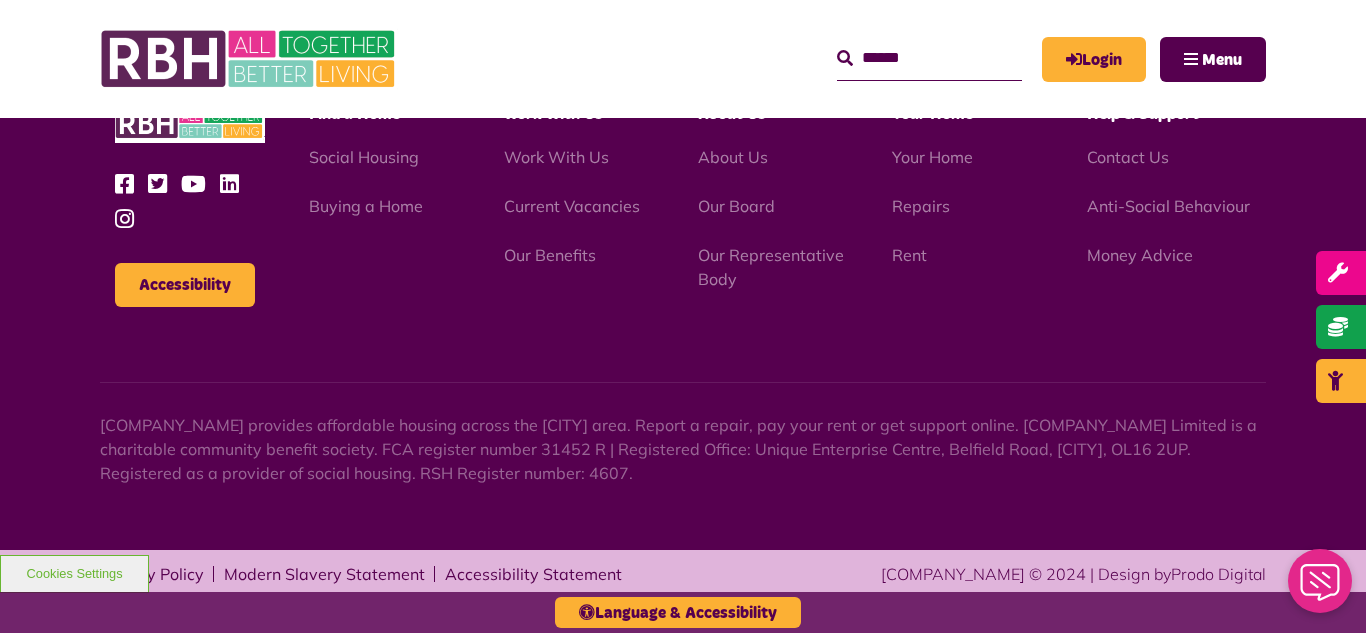 scroll, scrollTop: 2381, scrollLeft: 0, axis: vertical 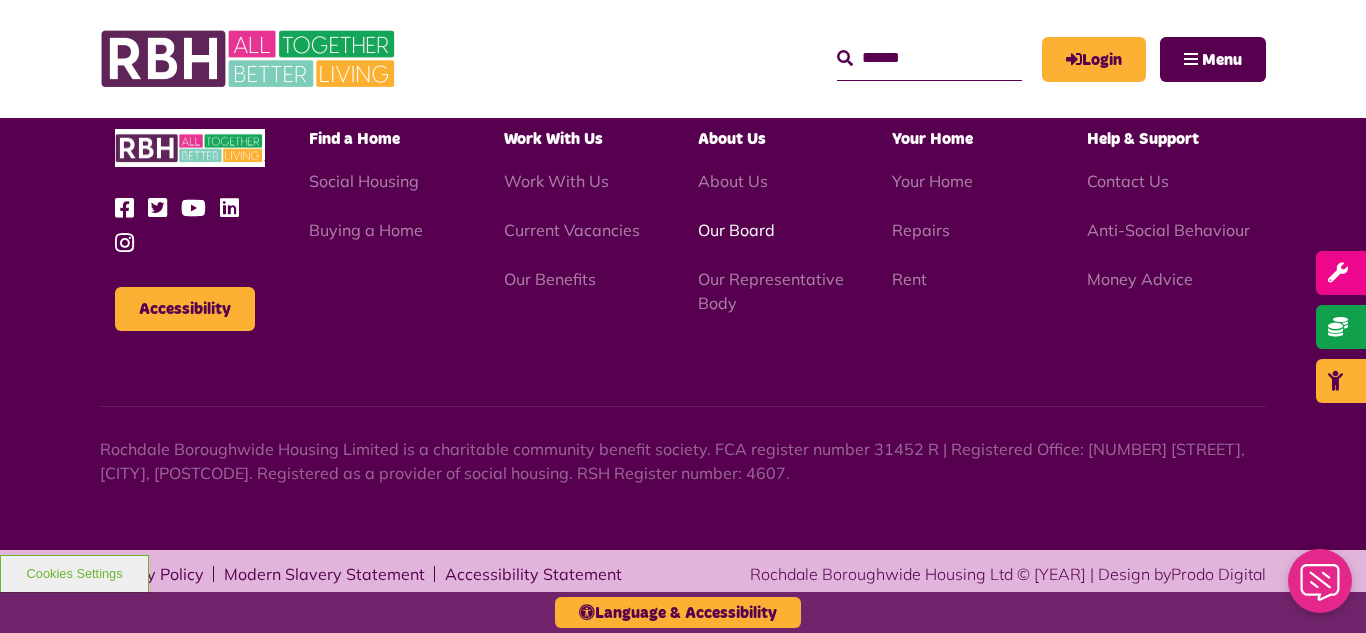 click on "Our Board" at bounding box center [736, 230] 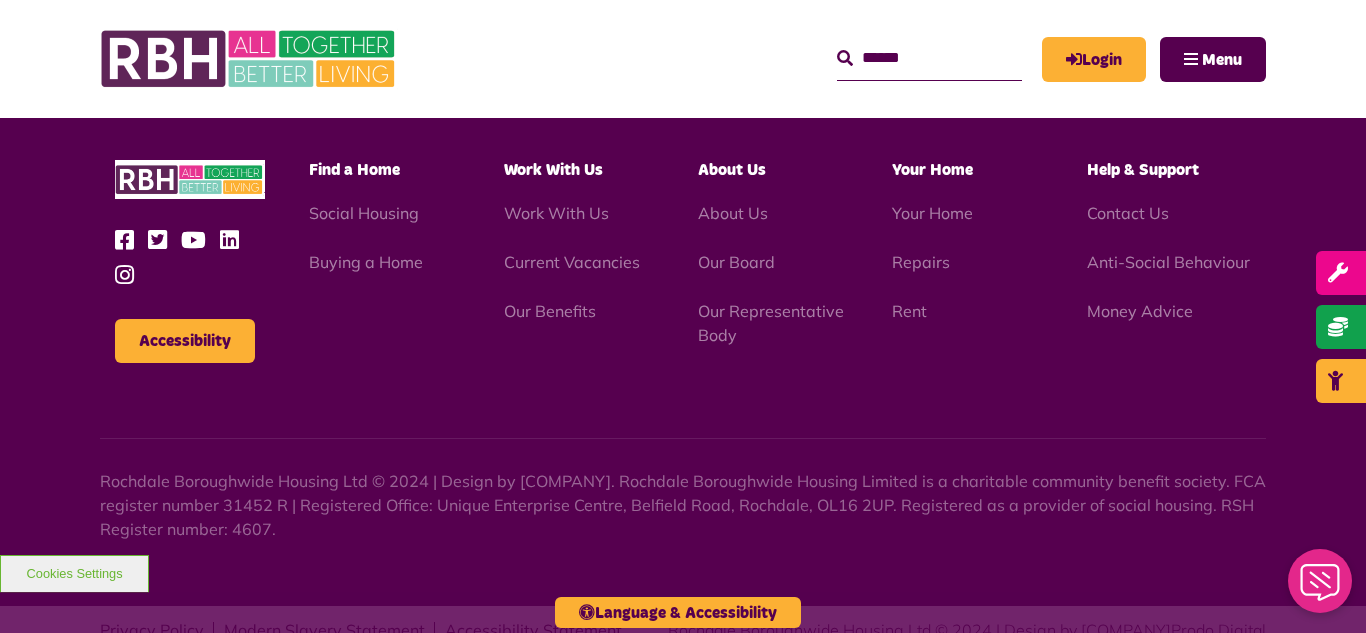 scroll, scrollTop: 5252, scrollLeft: 0, axis: vertical 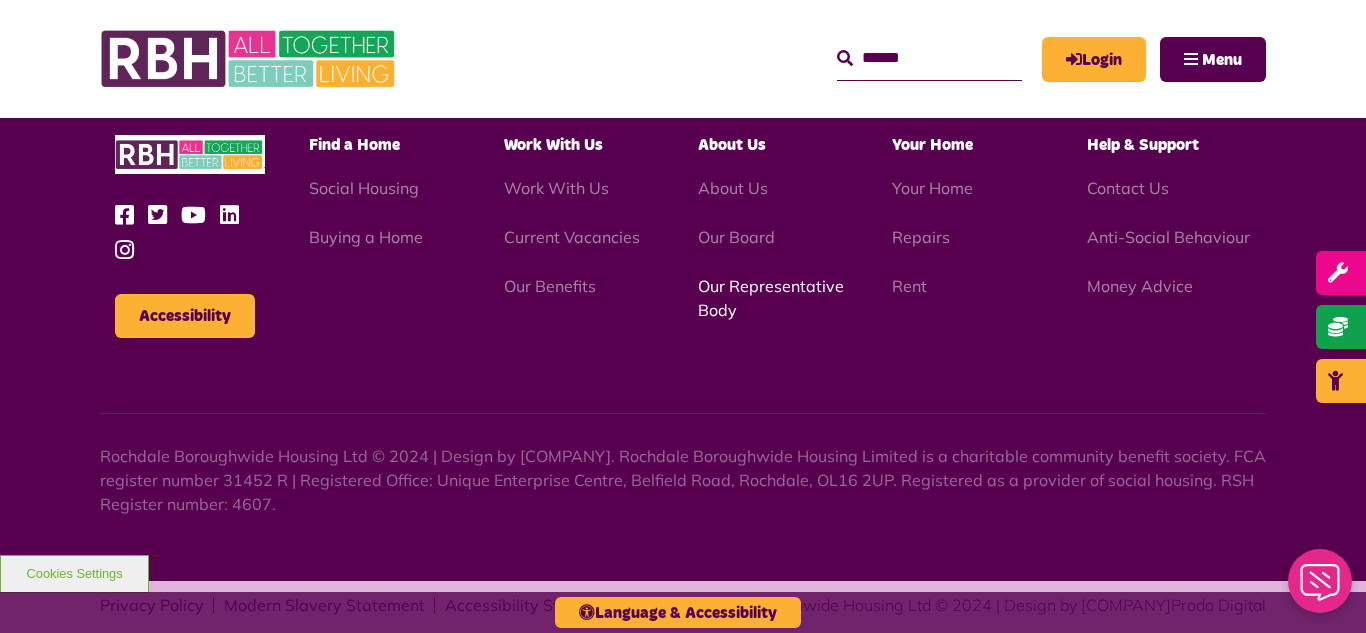 click on "Our Representative Body" at bounding box center [771, 298] 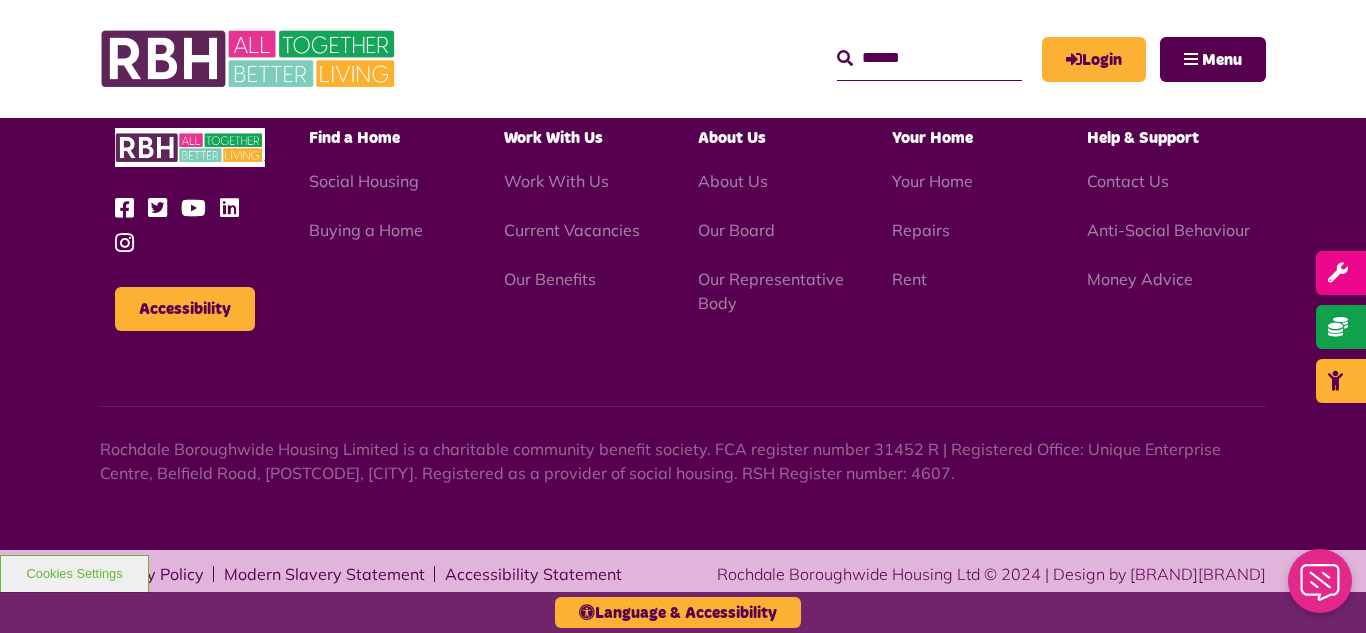 scroll, scrollTop: 6231, scrollLeft: 0, axis: vertical 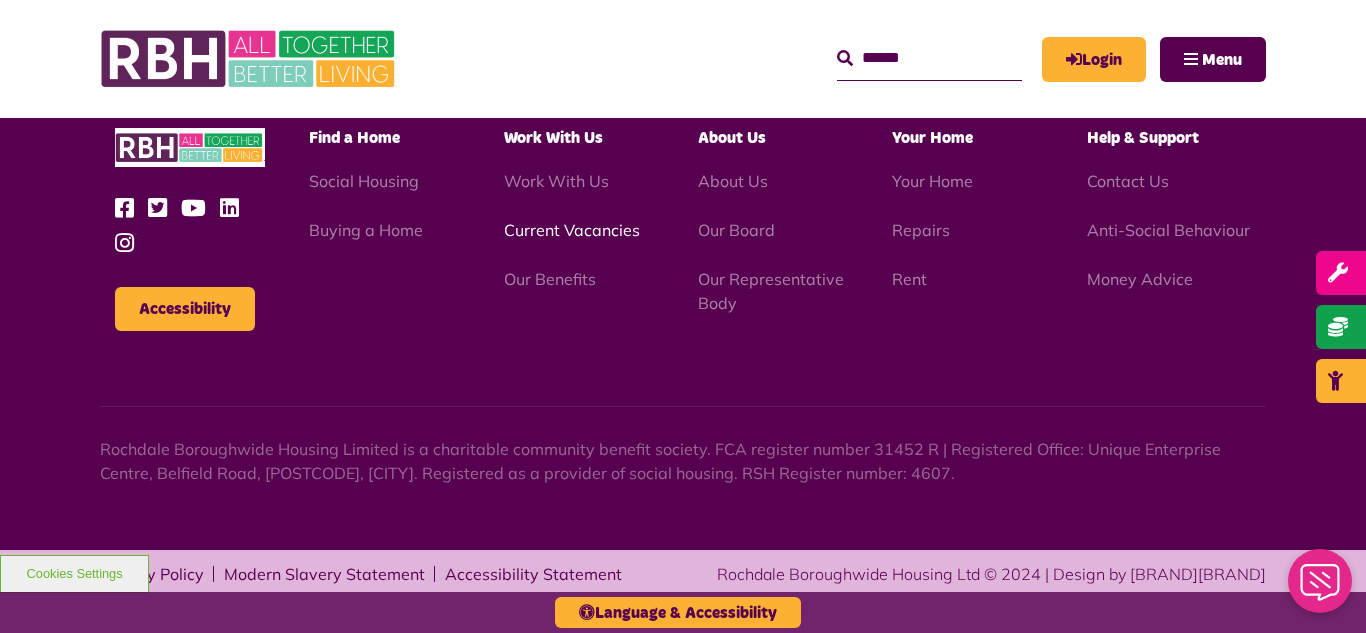 click on "Current Vacancies" at bounding box center [572, 230] 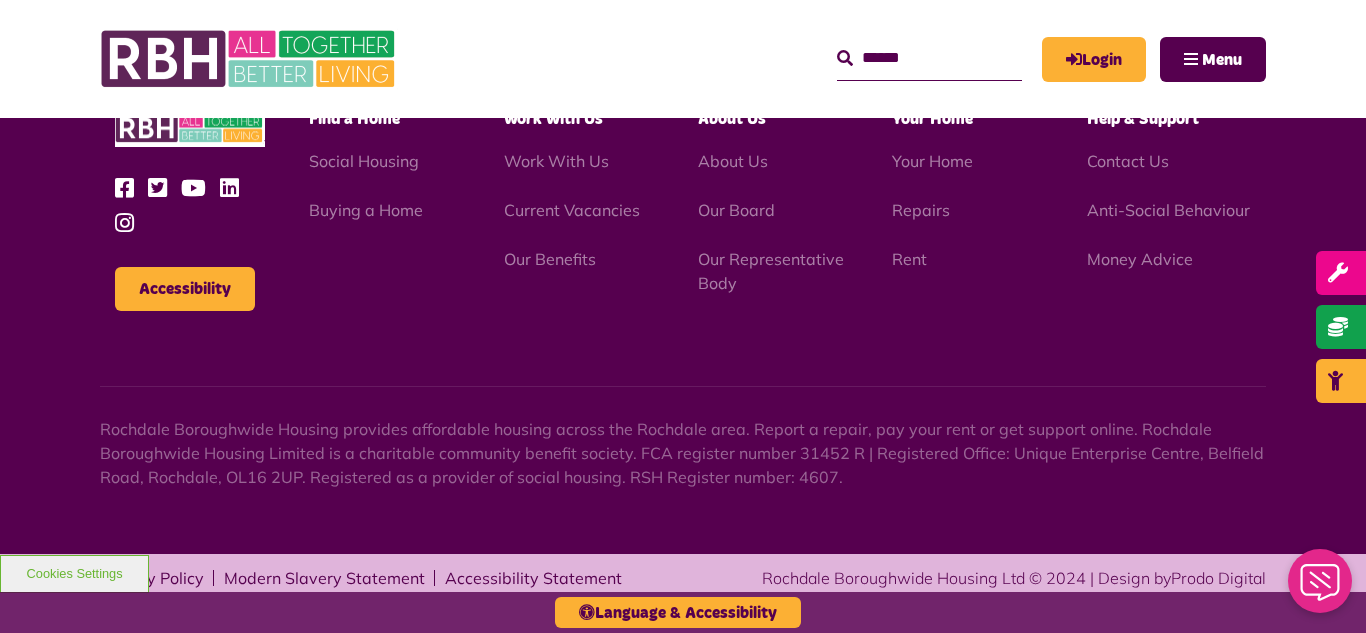 scroll, scrollTop: 2381, scrollLeft: 0, axis: vertical 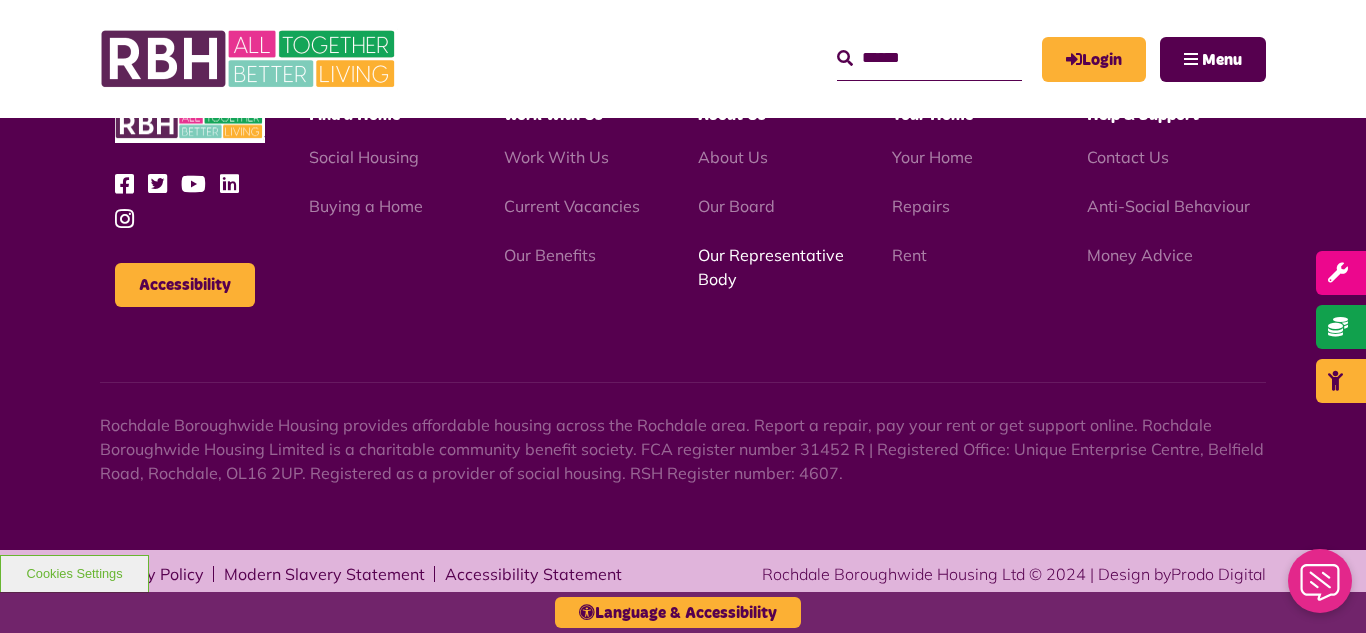 click on "Our Representative Body" at bounding box center [771, 267] 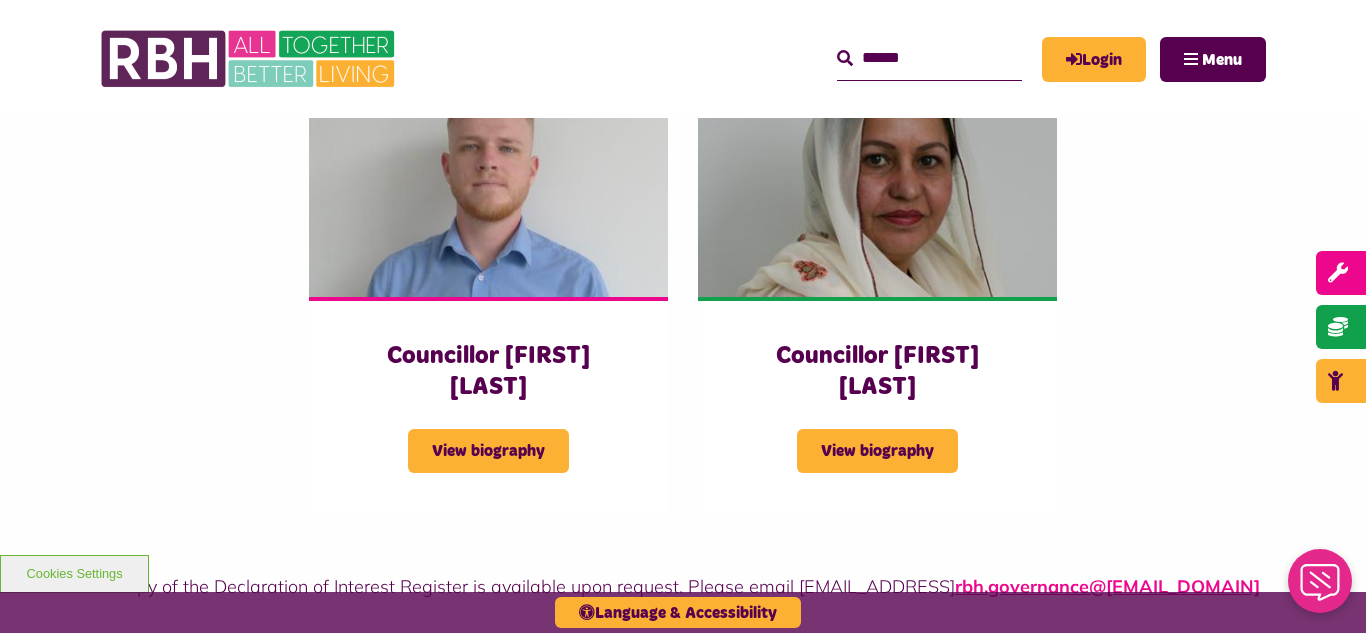 scroll, scrollTop: 5440, scrollLeft: 0, axis: vertical 